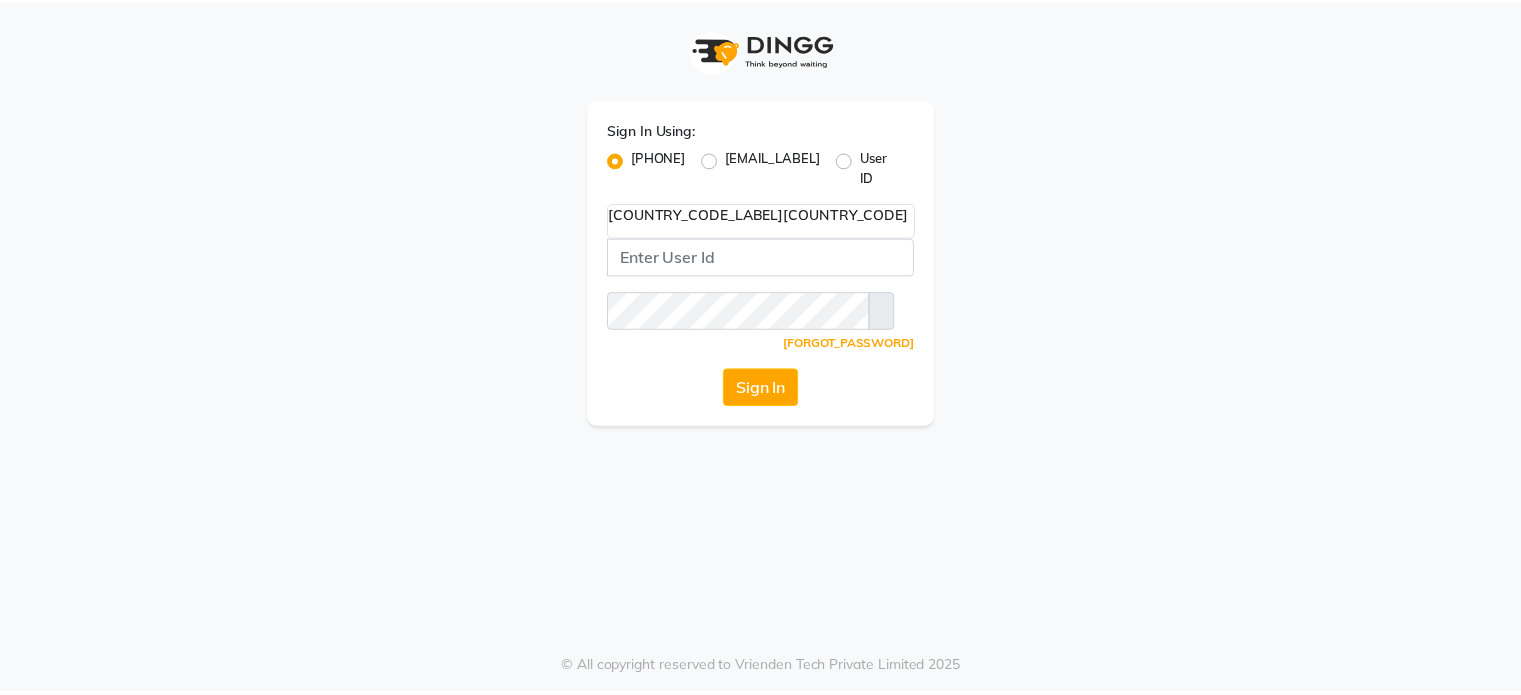 scroll, scrollTop: 0, scrollLeft: 0, axis: both 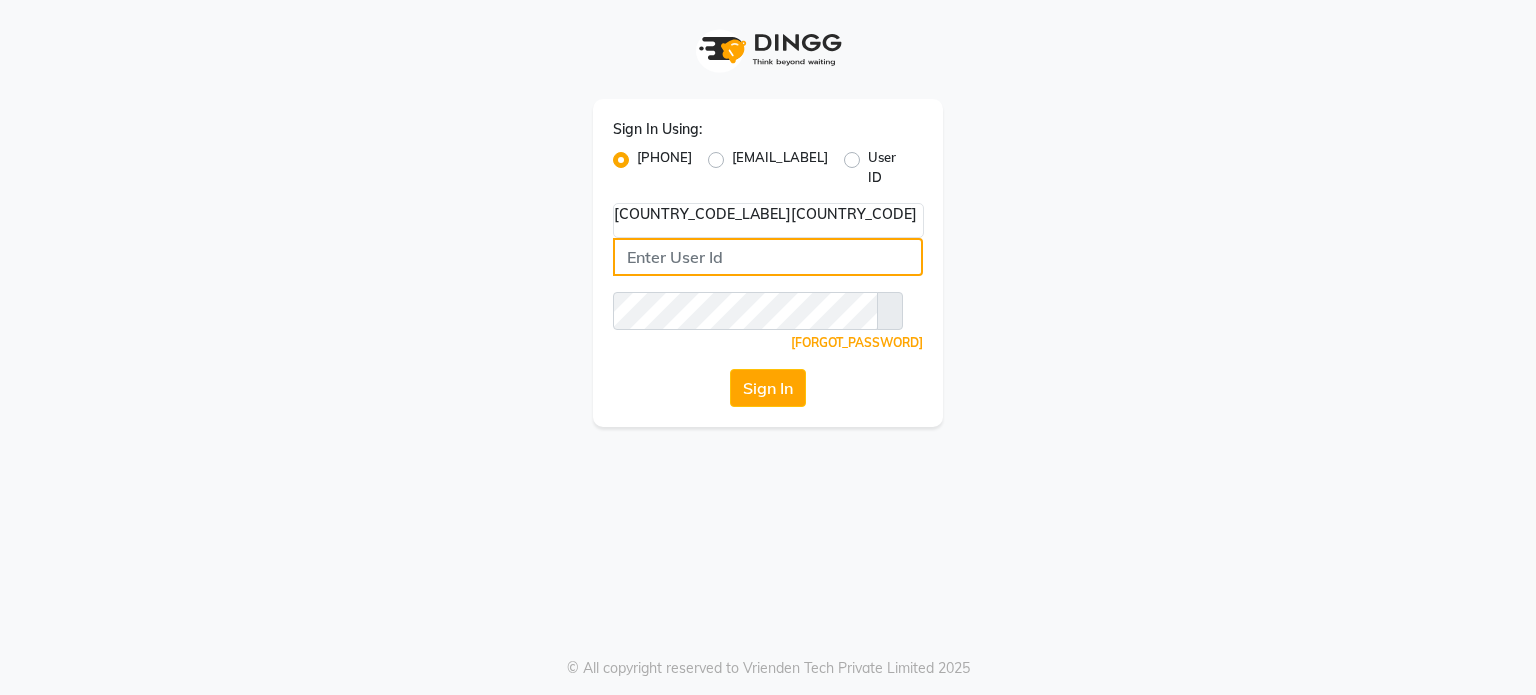 click at bounding box center (768, 257) 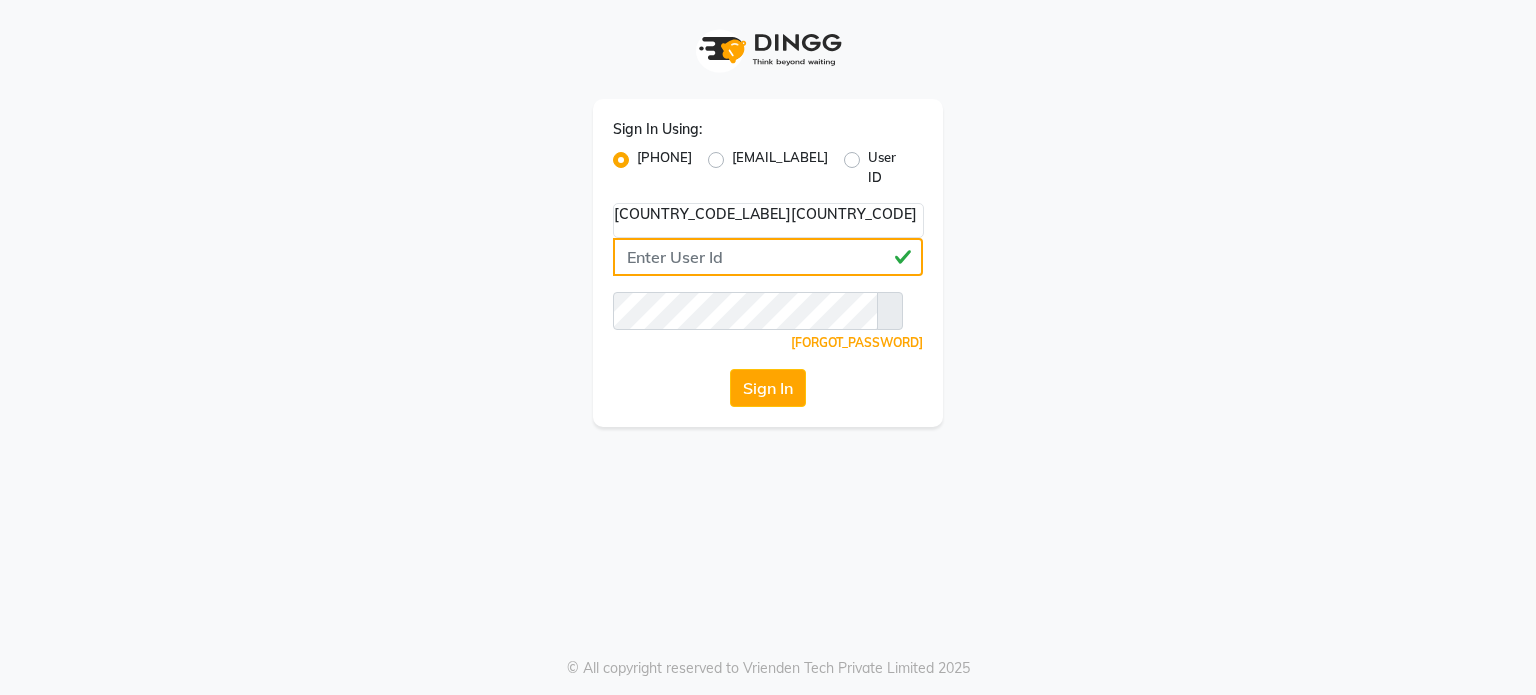 type on "[PHONE]" 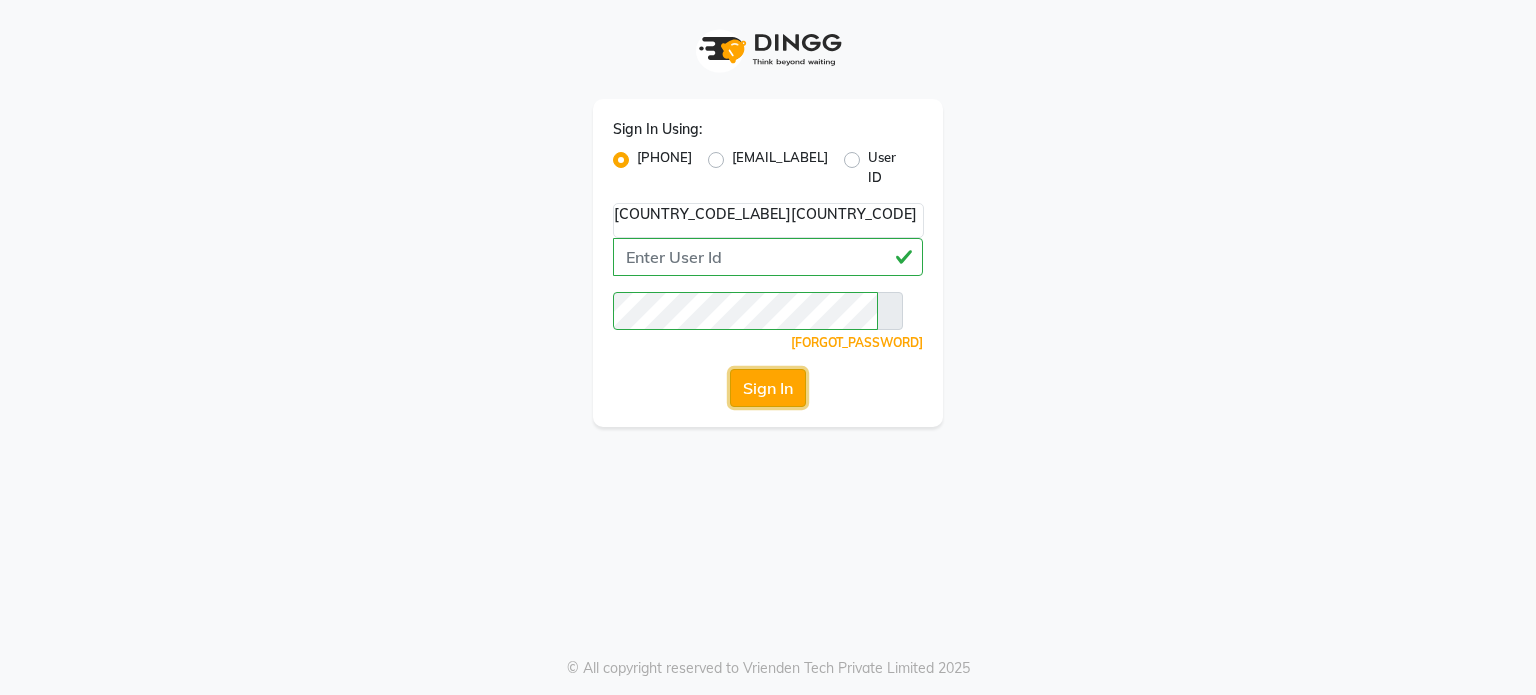 click on "Sign In" at bounding box center (768, 388) 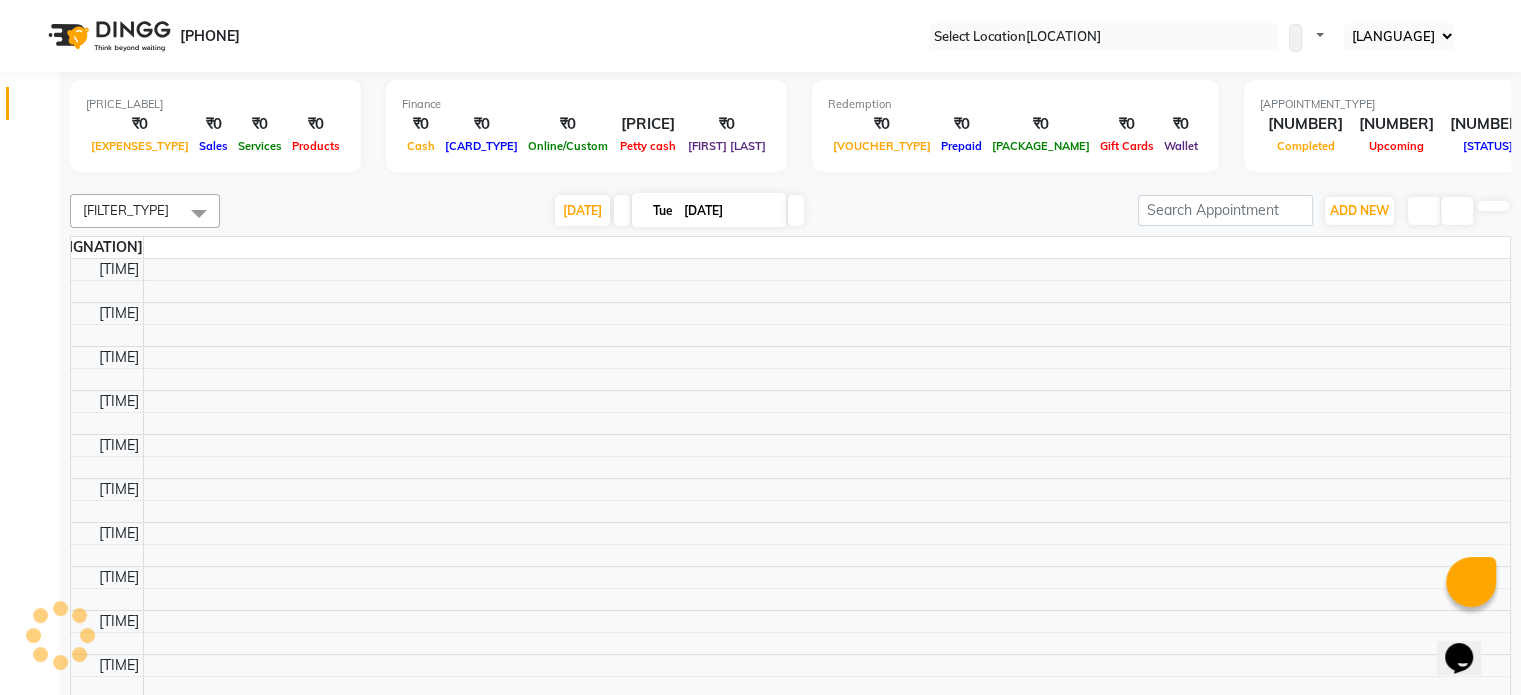 scroll, scrollTop: 0, scrollLeft: 0, axis: both 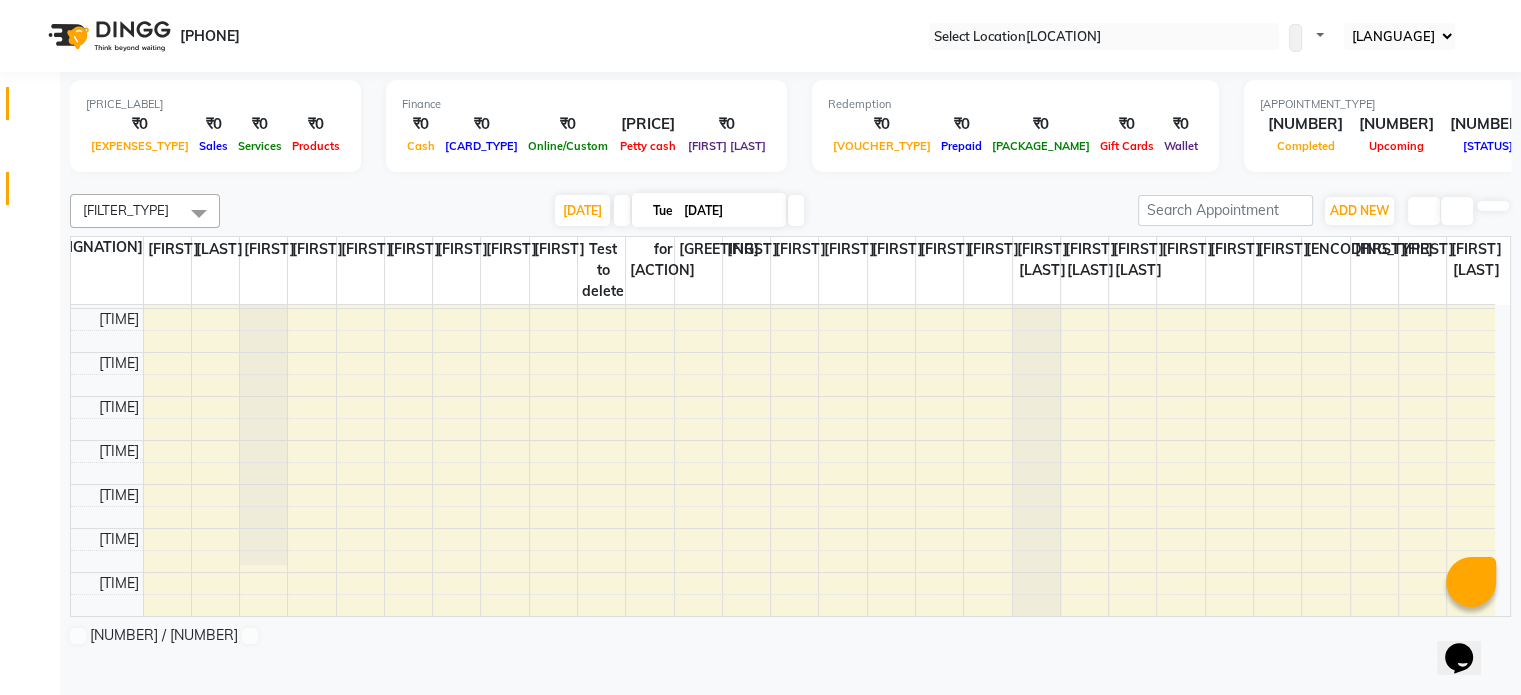 click on "Clients" at bounding box center [30, 188] 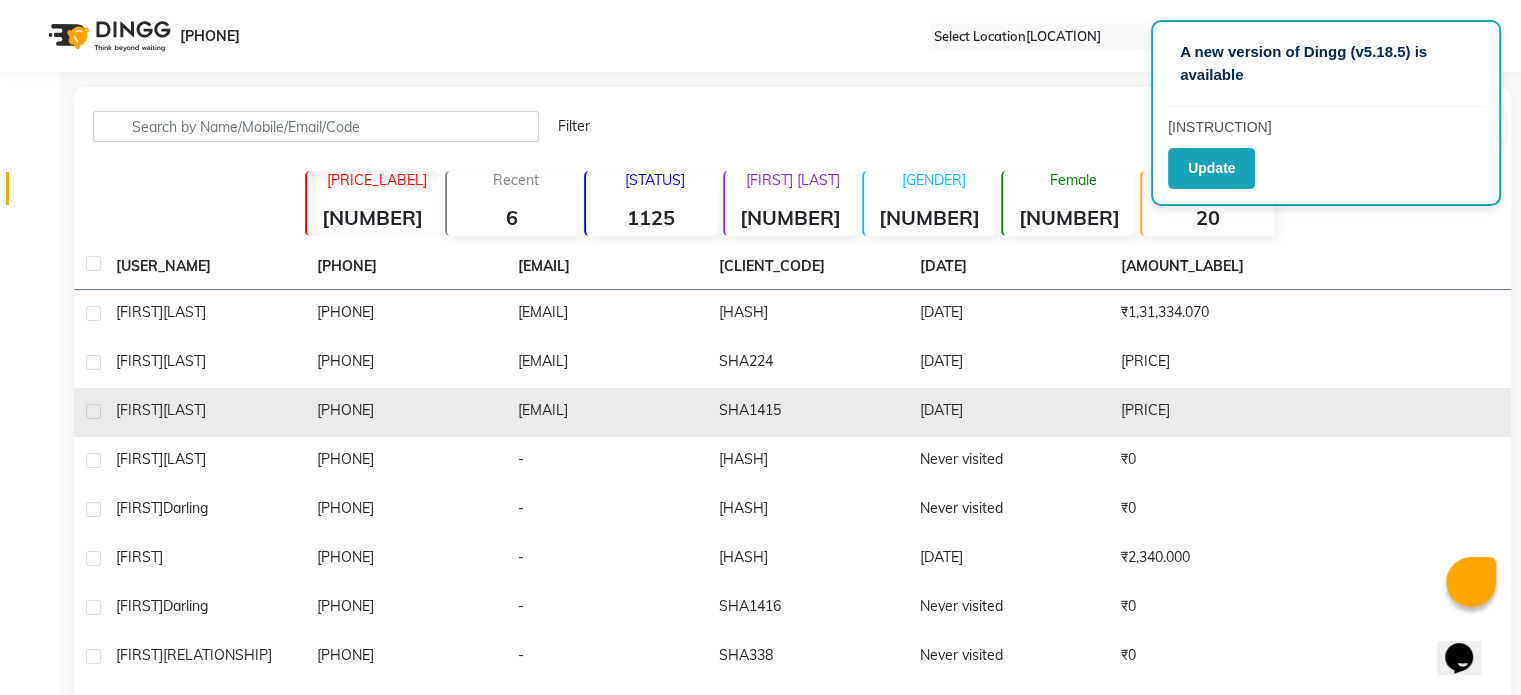 click on "[FIRST] [LAST]" at bounding box center [204, 314] 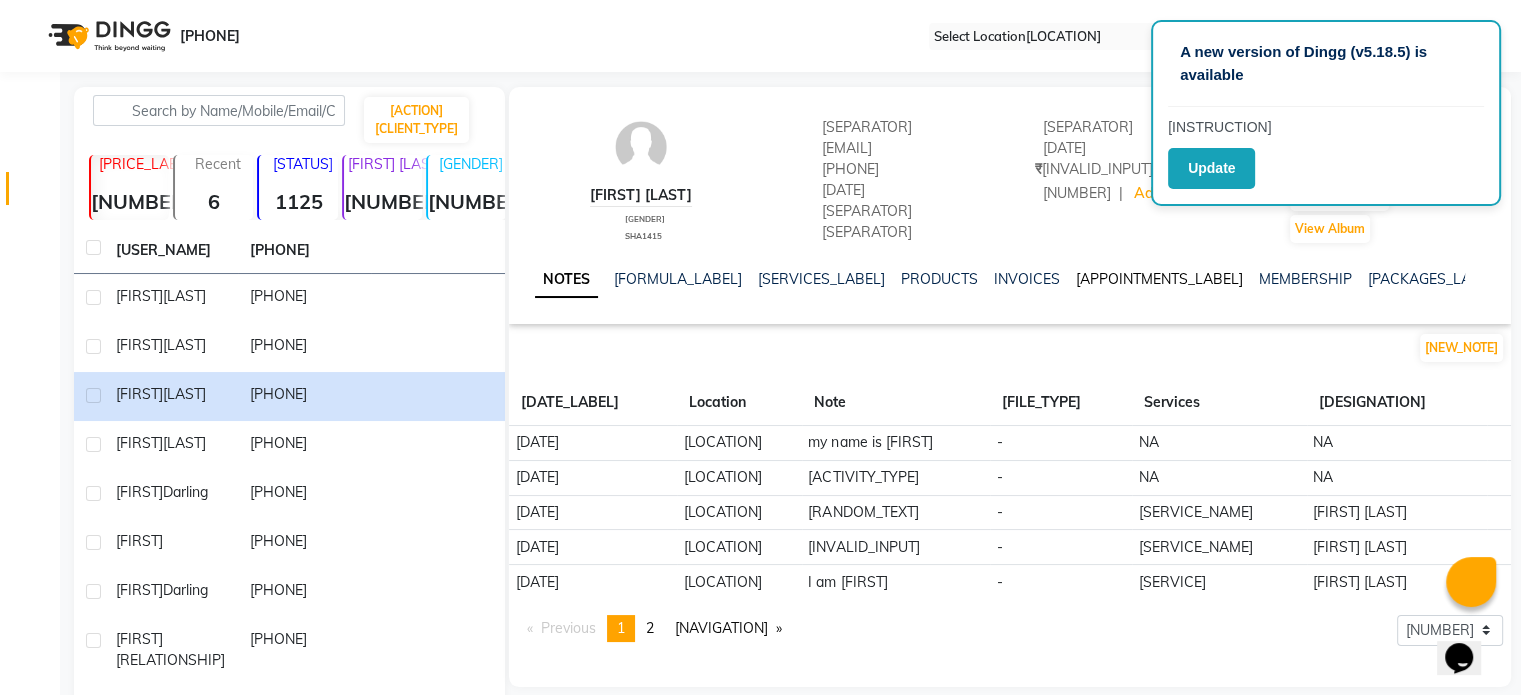 click on "[APPOINTMENTS_LABEL]" at bounding box center [1159, 279] 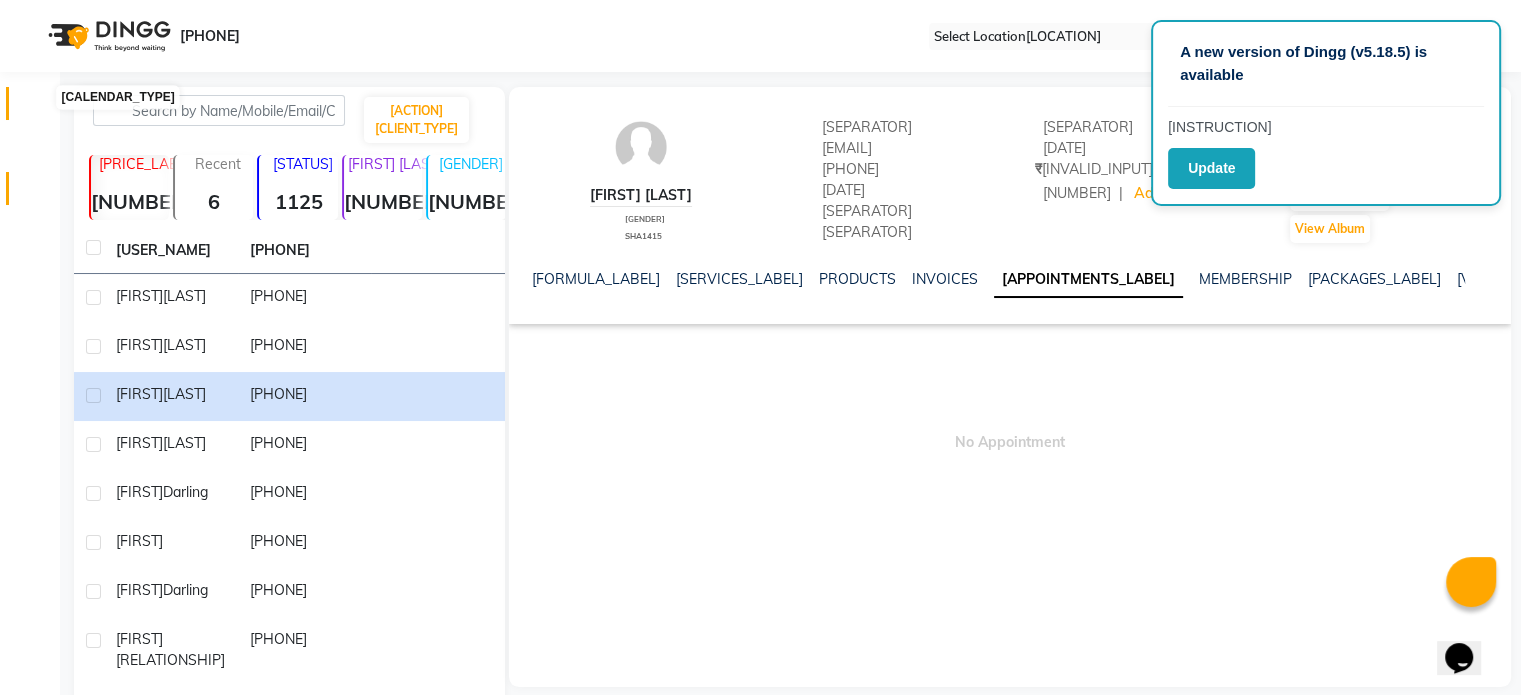 click at bounding box center (37, 108) 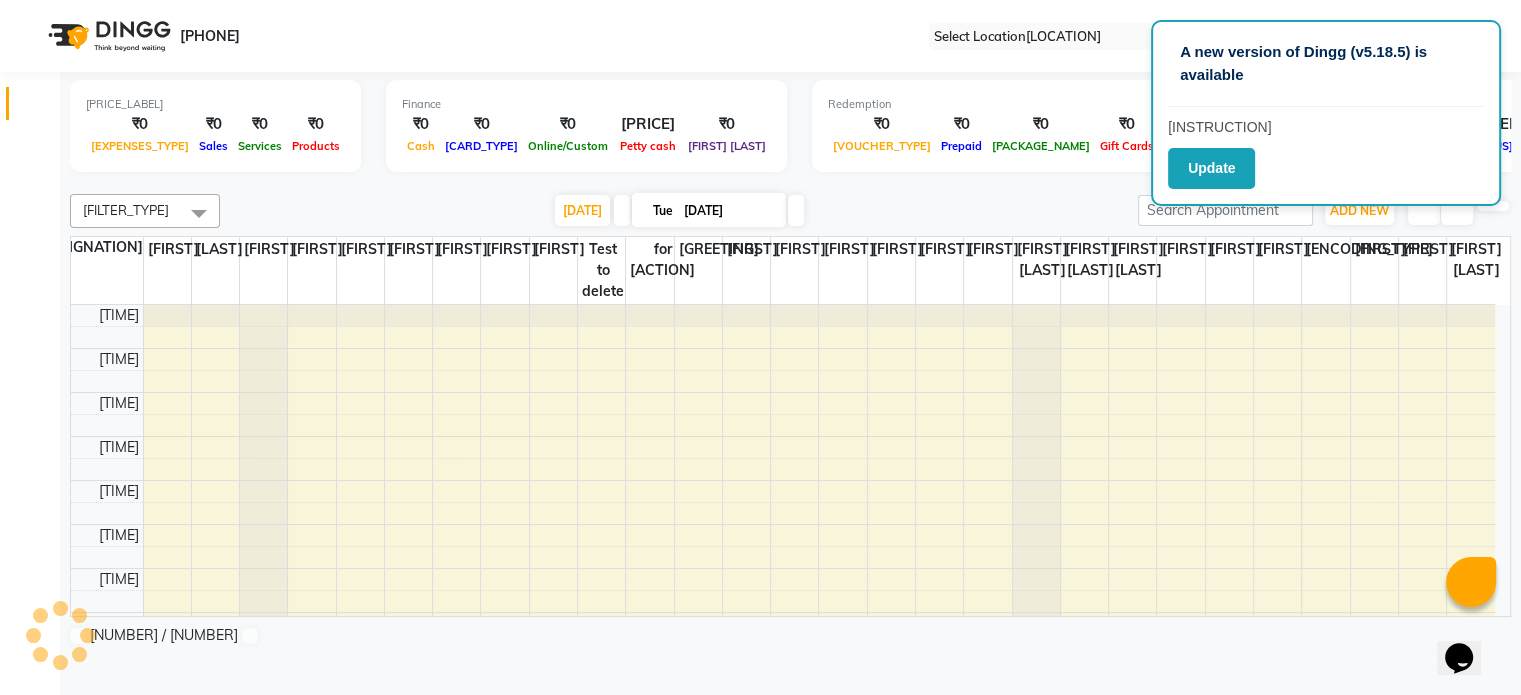 scroll, scrollTop: 524, scrollLeft: 0, axis: vertical 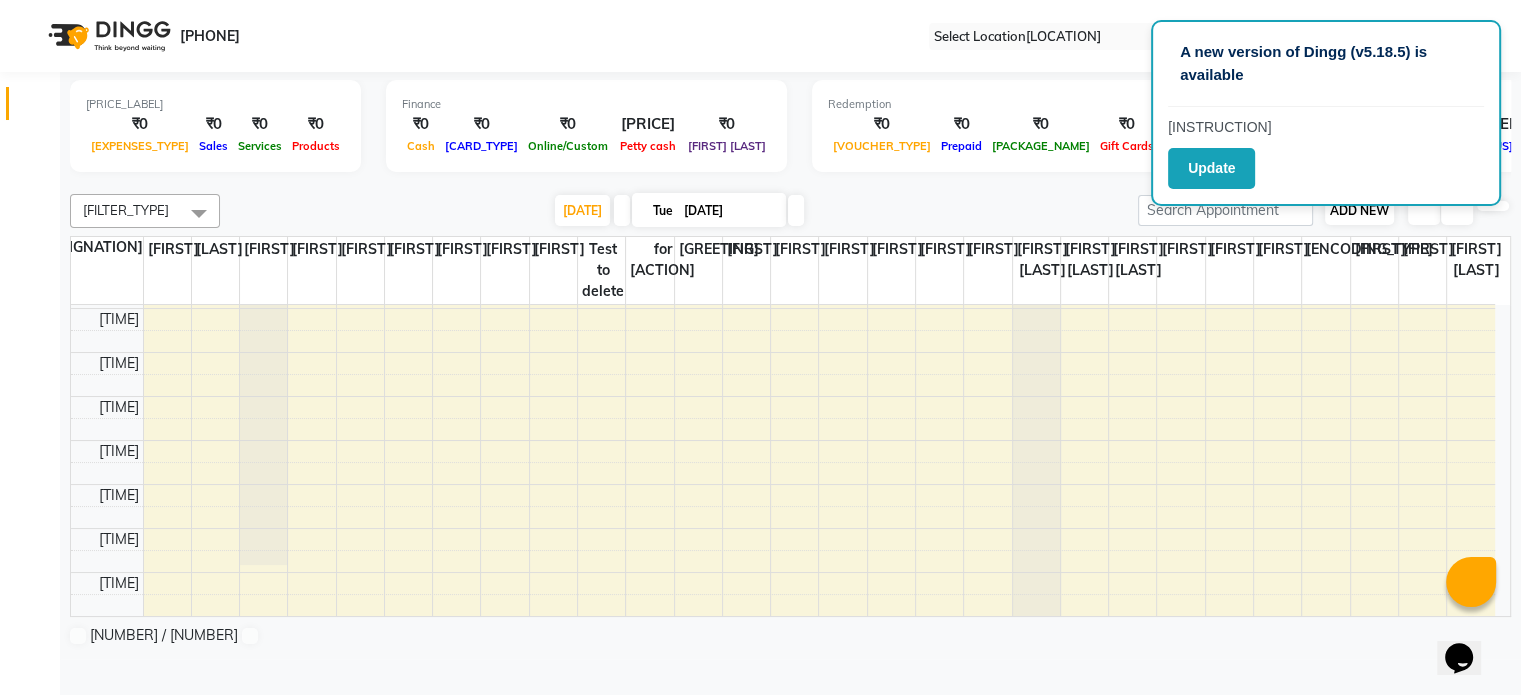 click on "ADD NEW" at bounding box center [1359, 210] 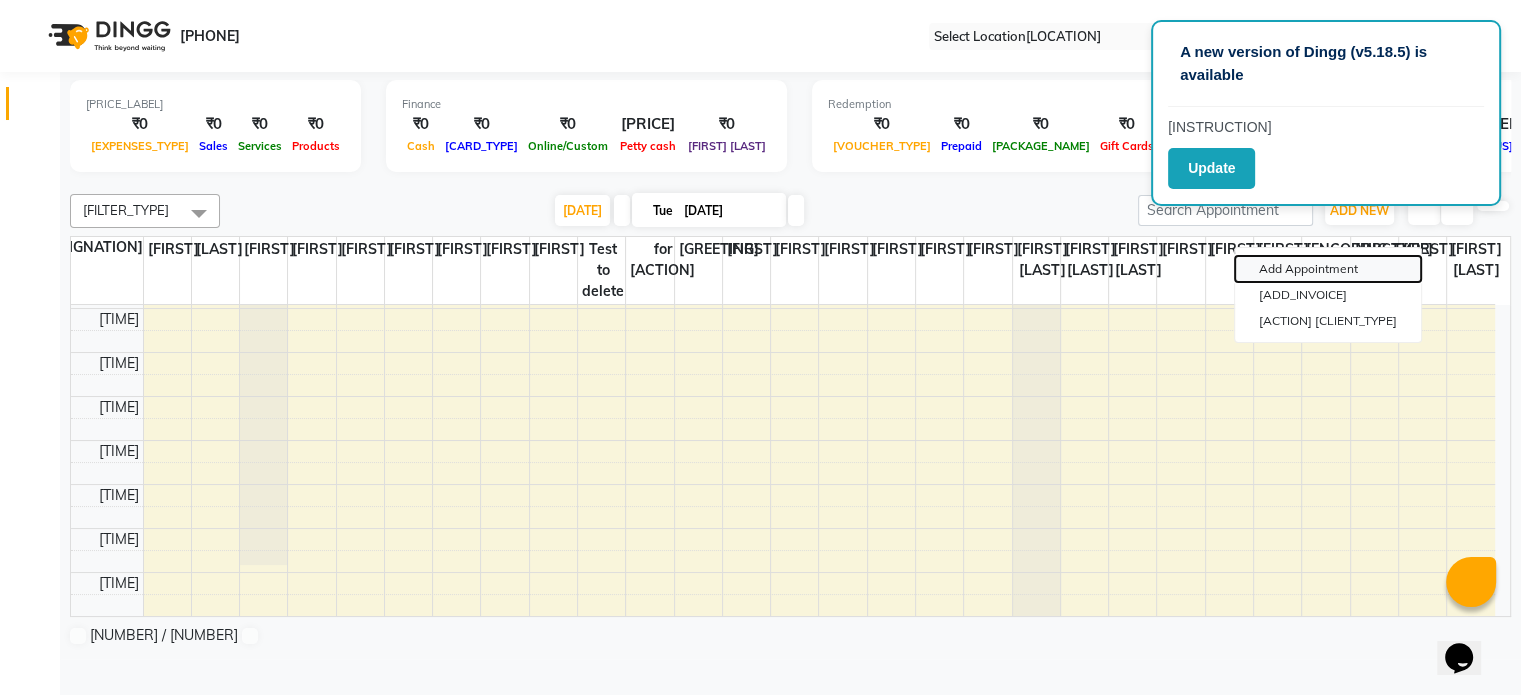 click on "Add Appointment" at bounding box center [1328, 269] 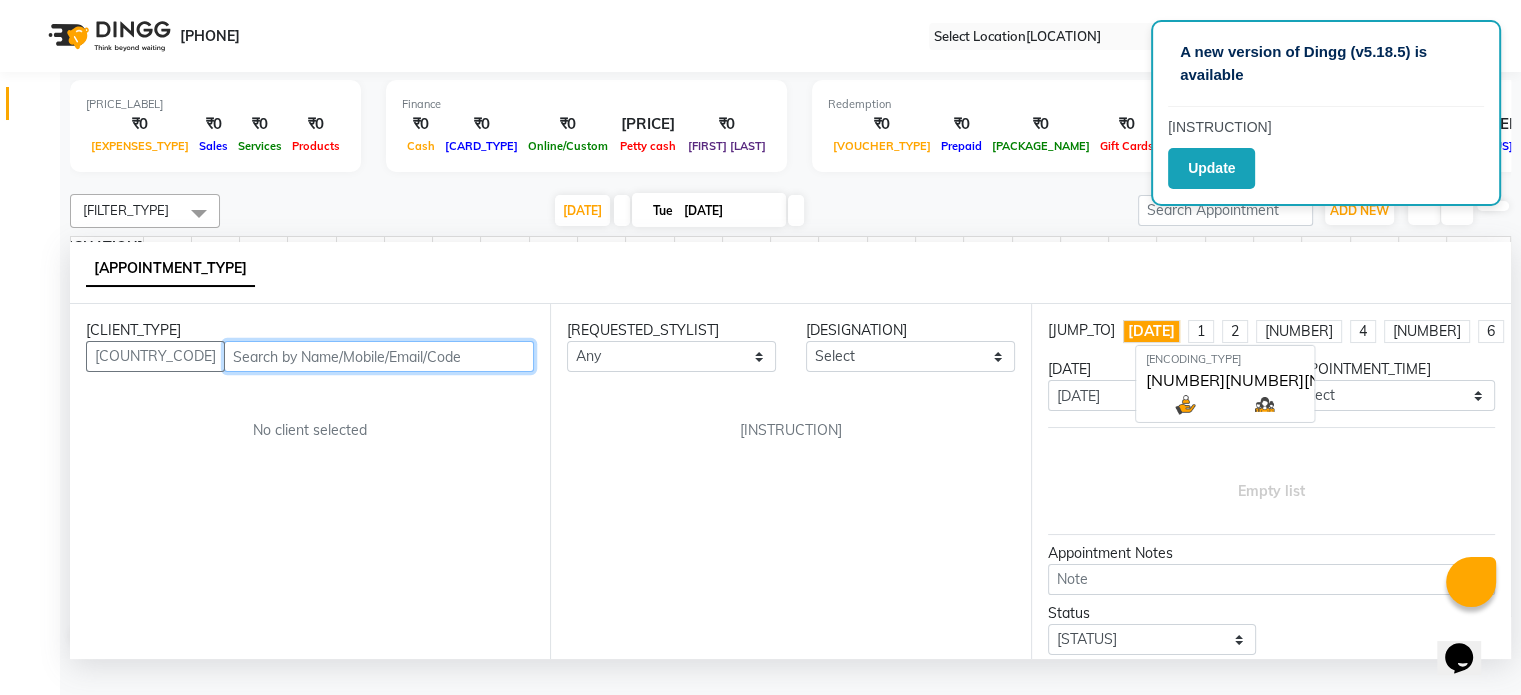 scroll, scrollTop: 0, scrollLeft: 0, axis: both 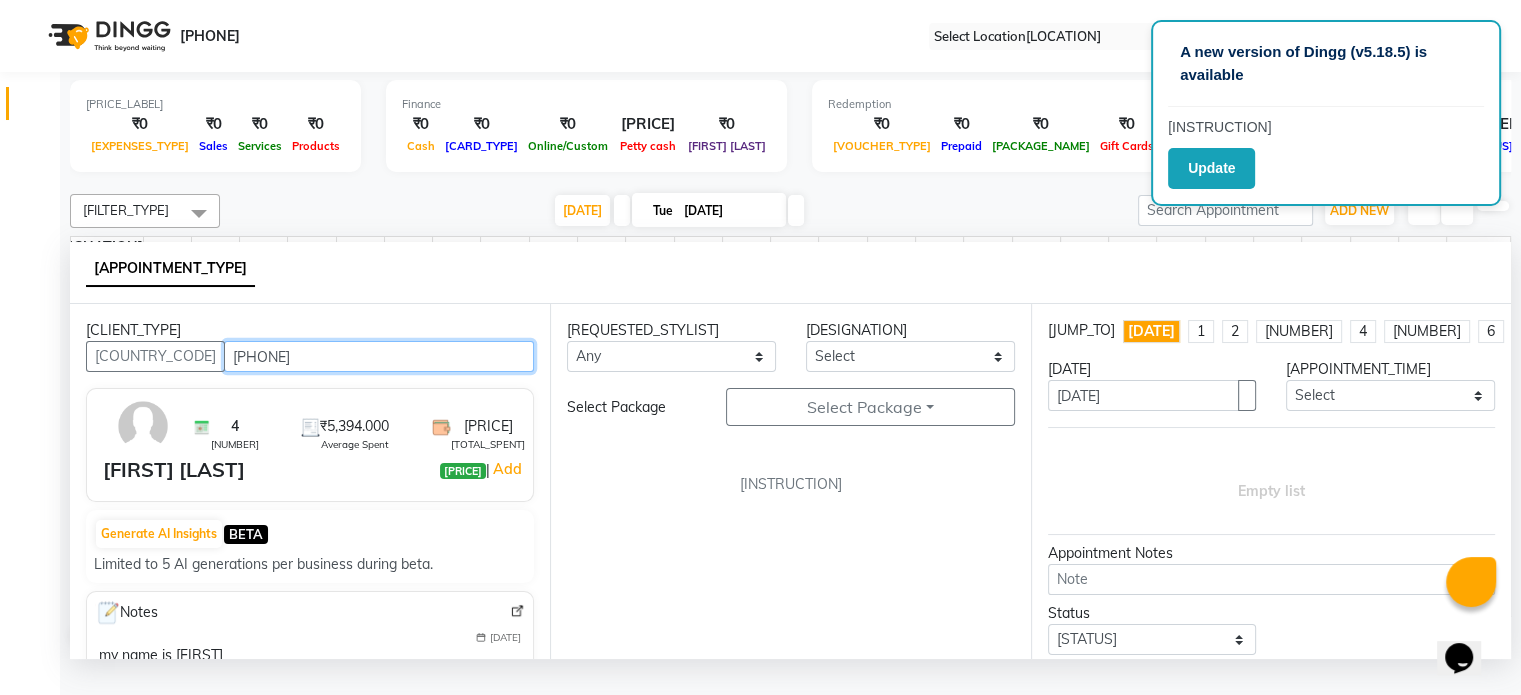 type on "[PHONE]" 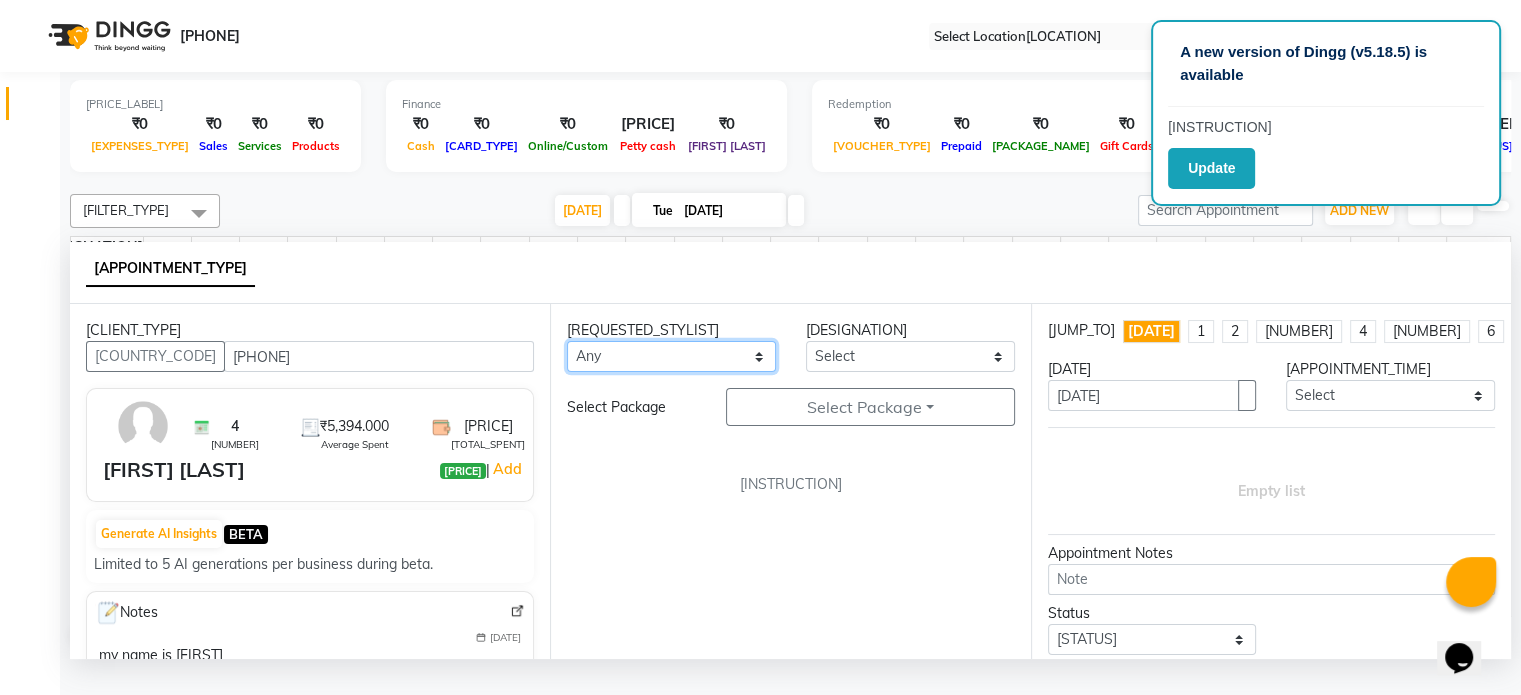 click on "[LIST_OF_NAMES]" at bounding box center [671, 356] 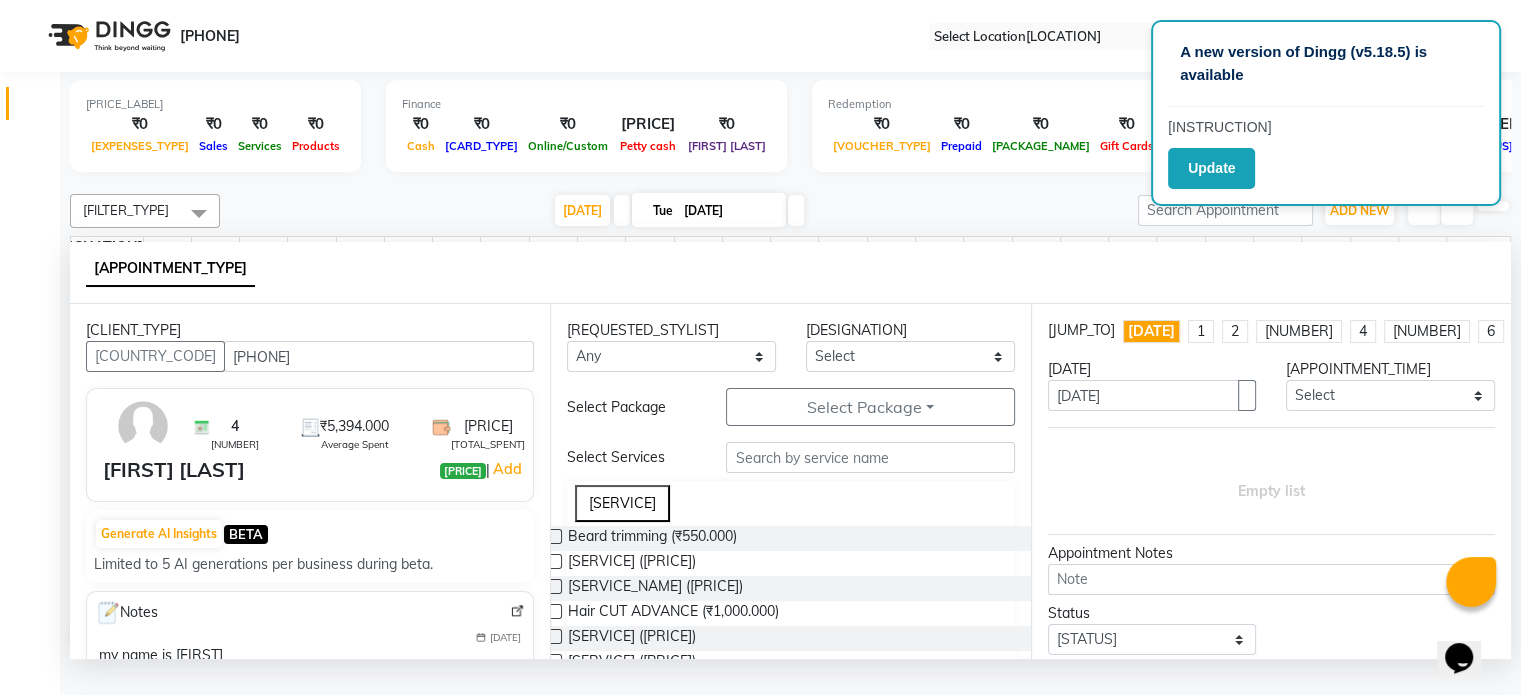 click at bounding box center [553, 540] 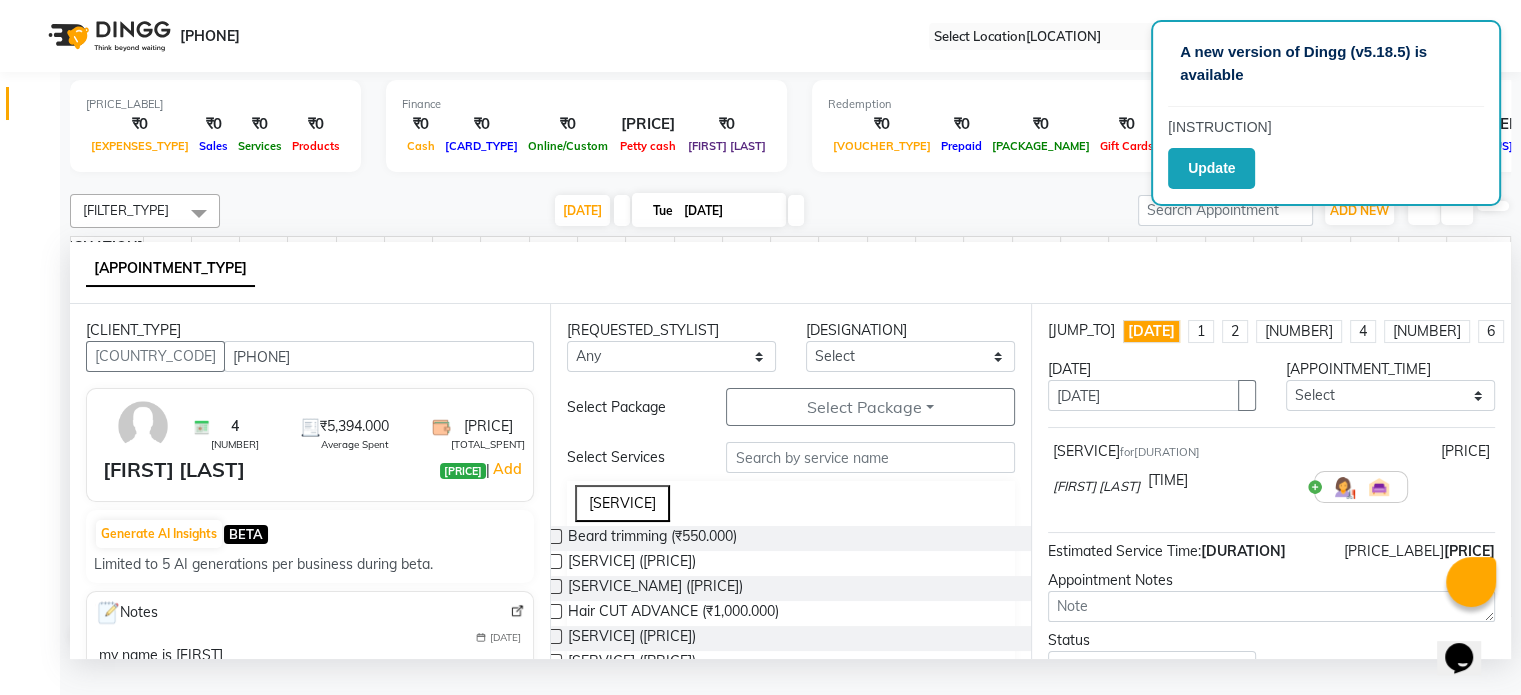click at bounding box center (554, 561) 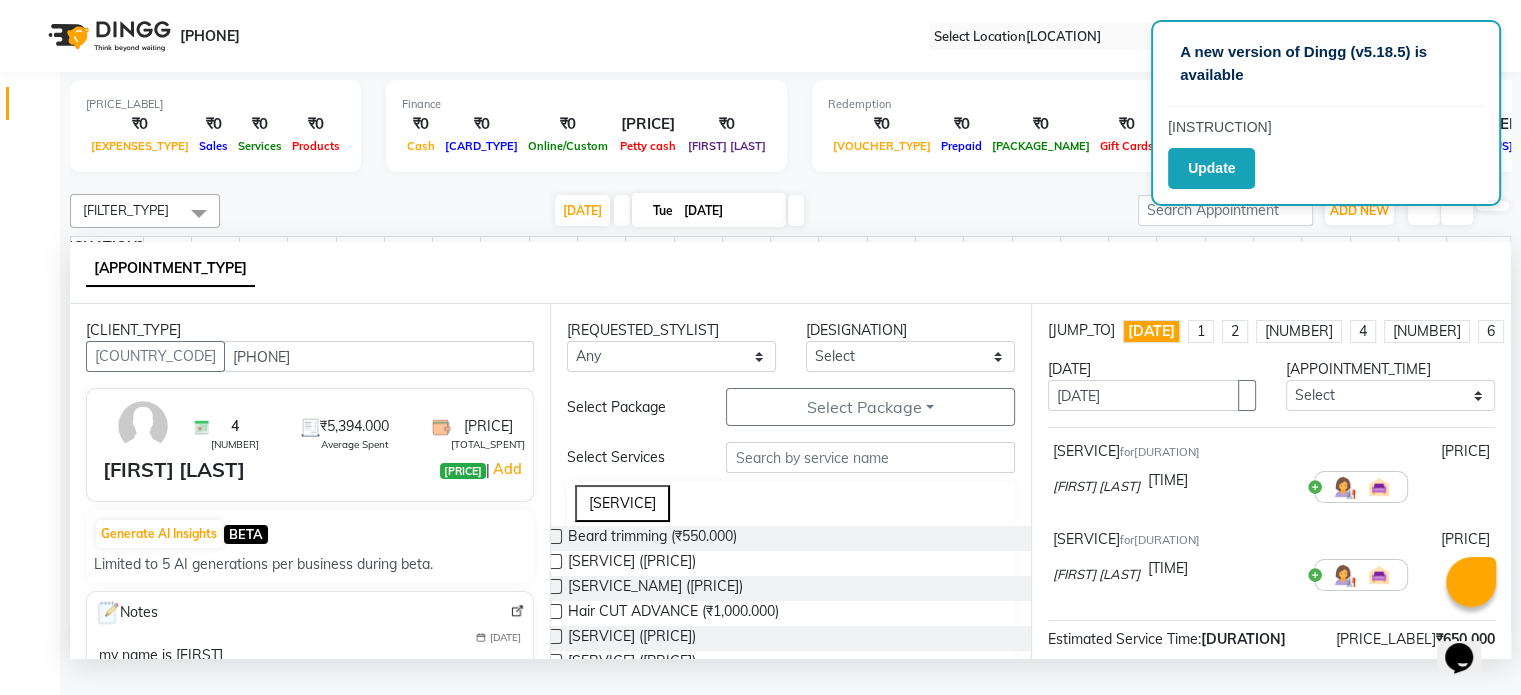 click on "[SERVICE_NAME] ([PRICE])" at bounding box center [790, 588] 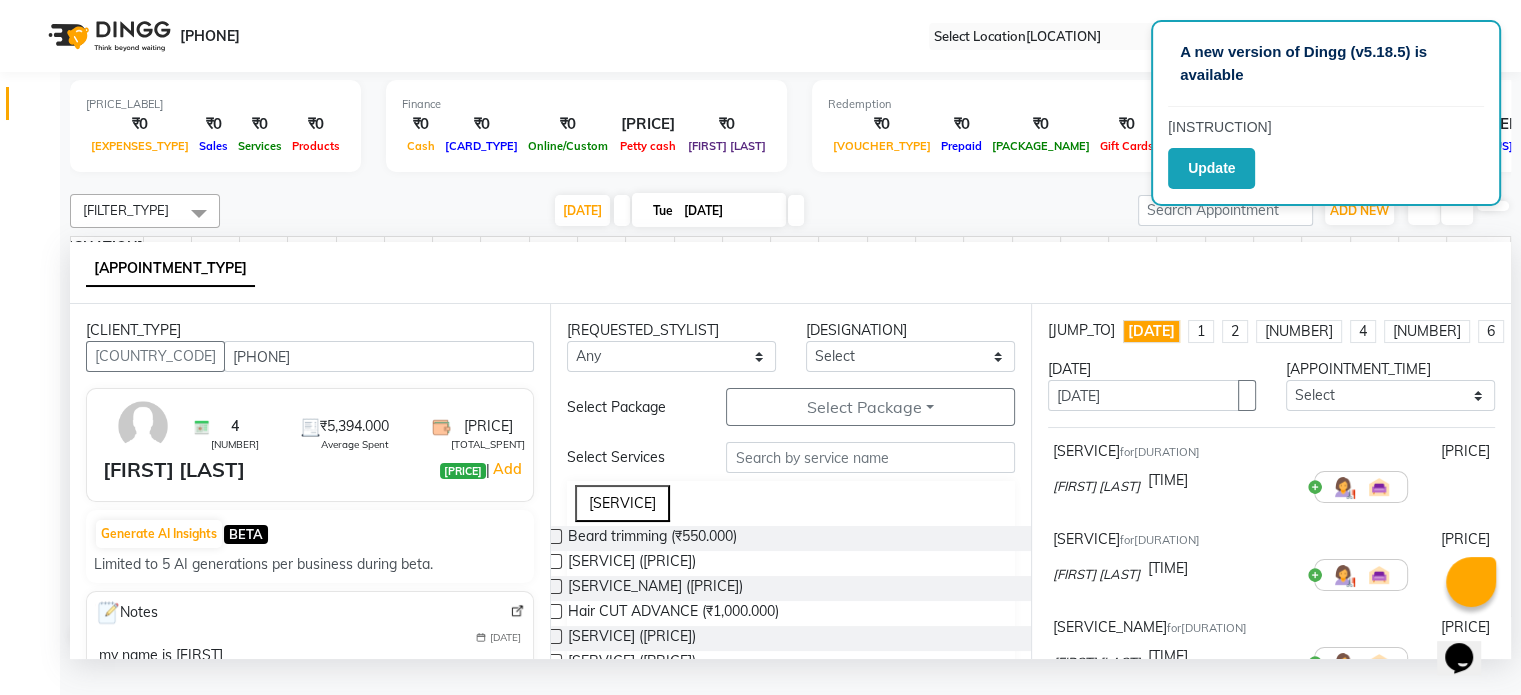 click at bounding box center (554, 611) 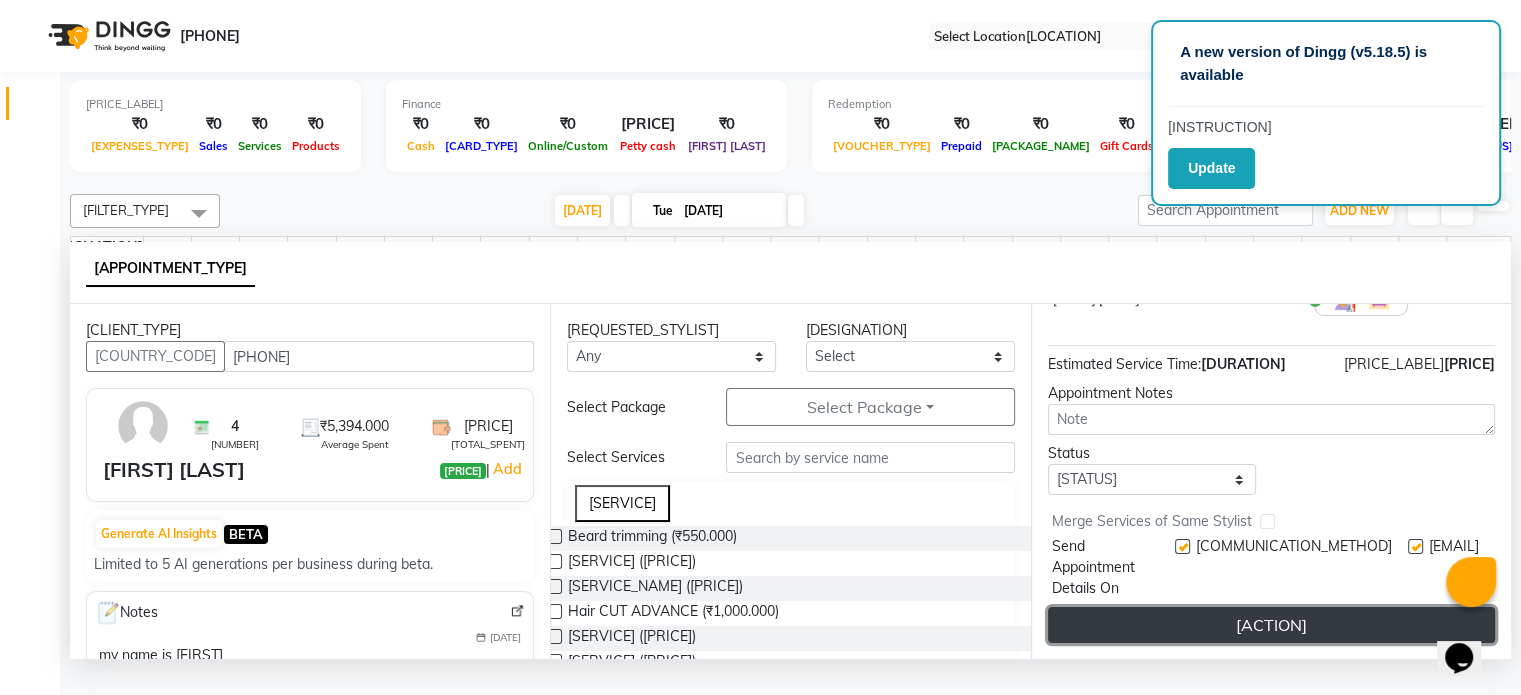 click on "[ACTION]" at bounding box center (1271, 625) 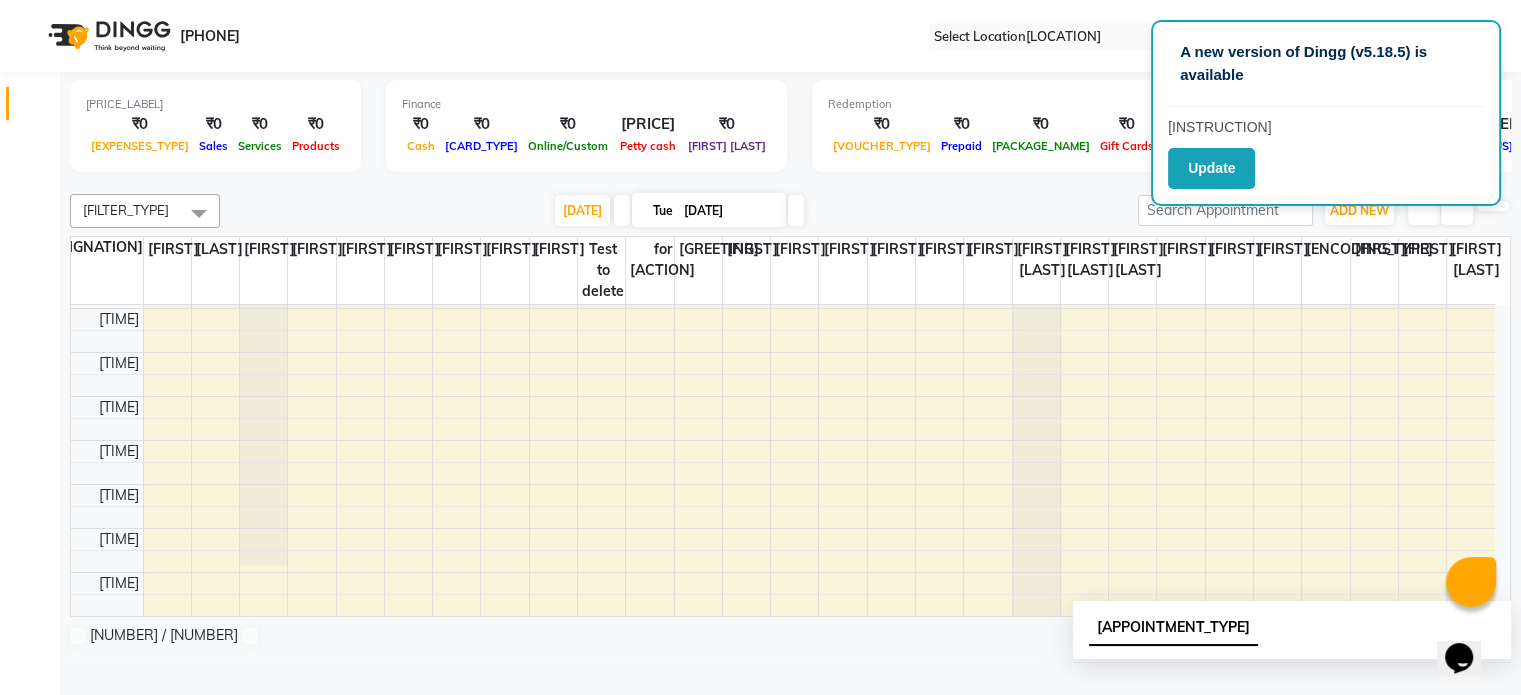 scroll, scrollTop: 0, scrollLeft: 0, axis: both 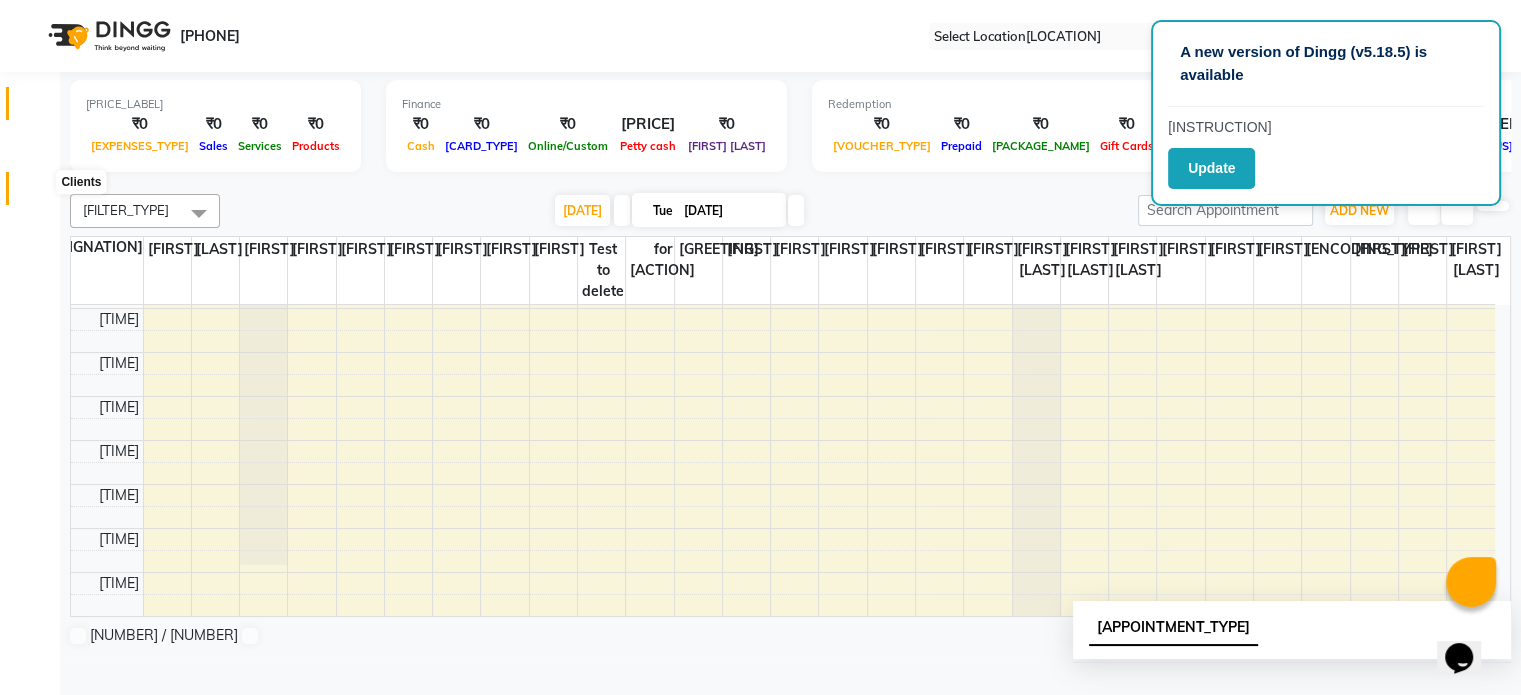 click at bounding box center [38, 193] 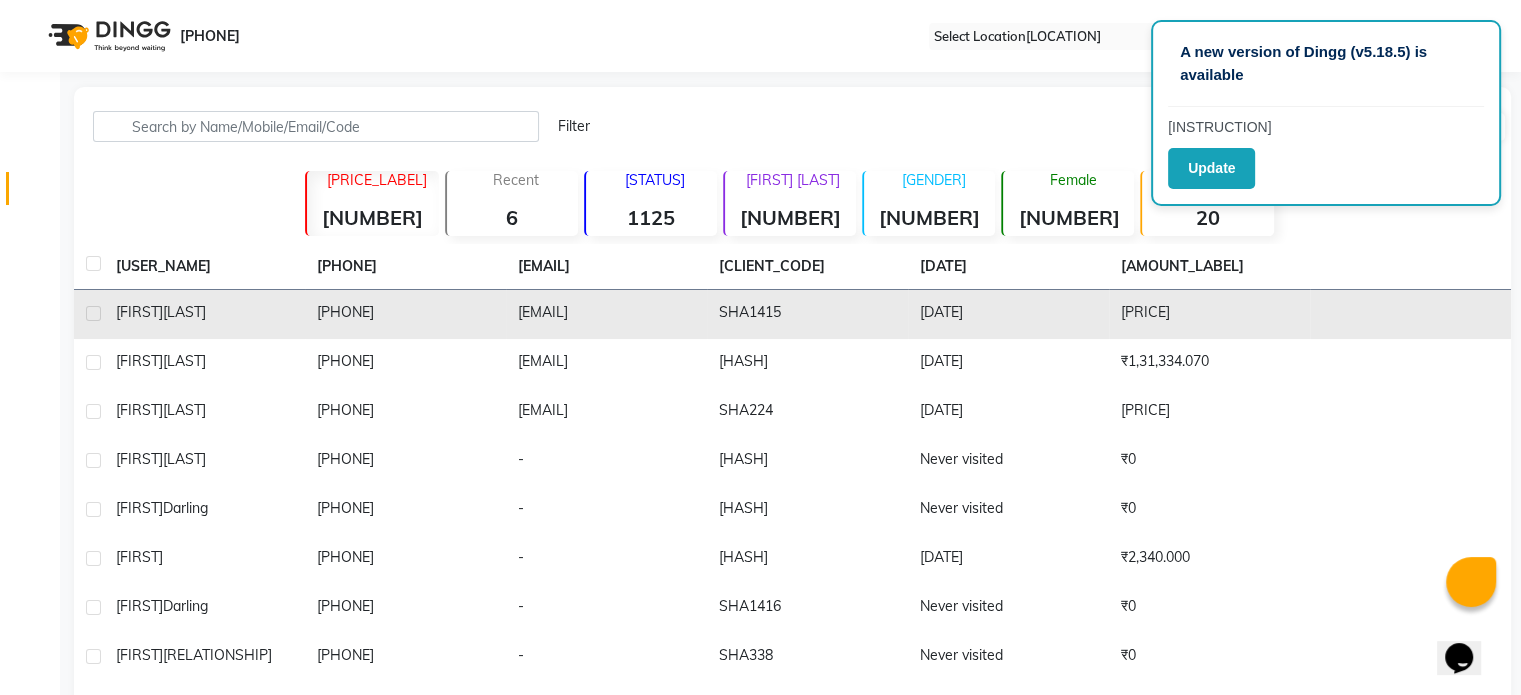 click on "[FIRST] [LAST]" at bounding box center (204, 312) 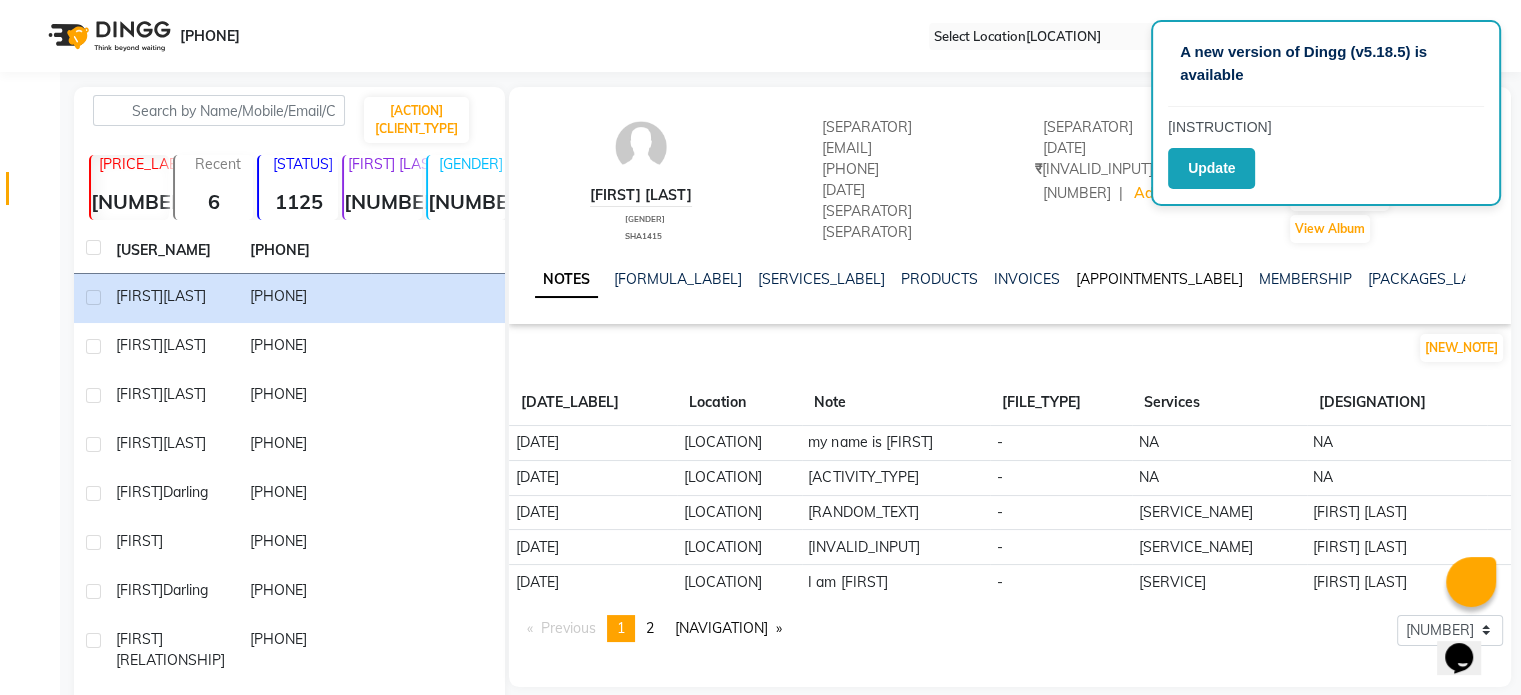 click on "[APPOINTMENTS_LABEL]" at bounding box center (1159, 279) 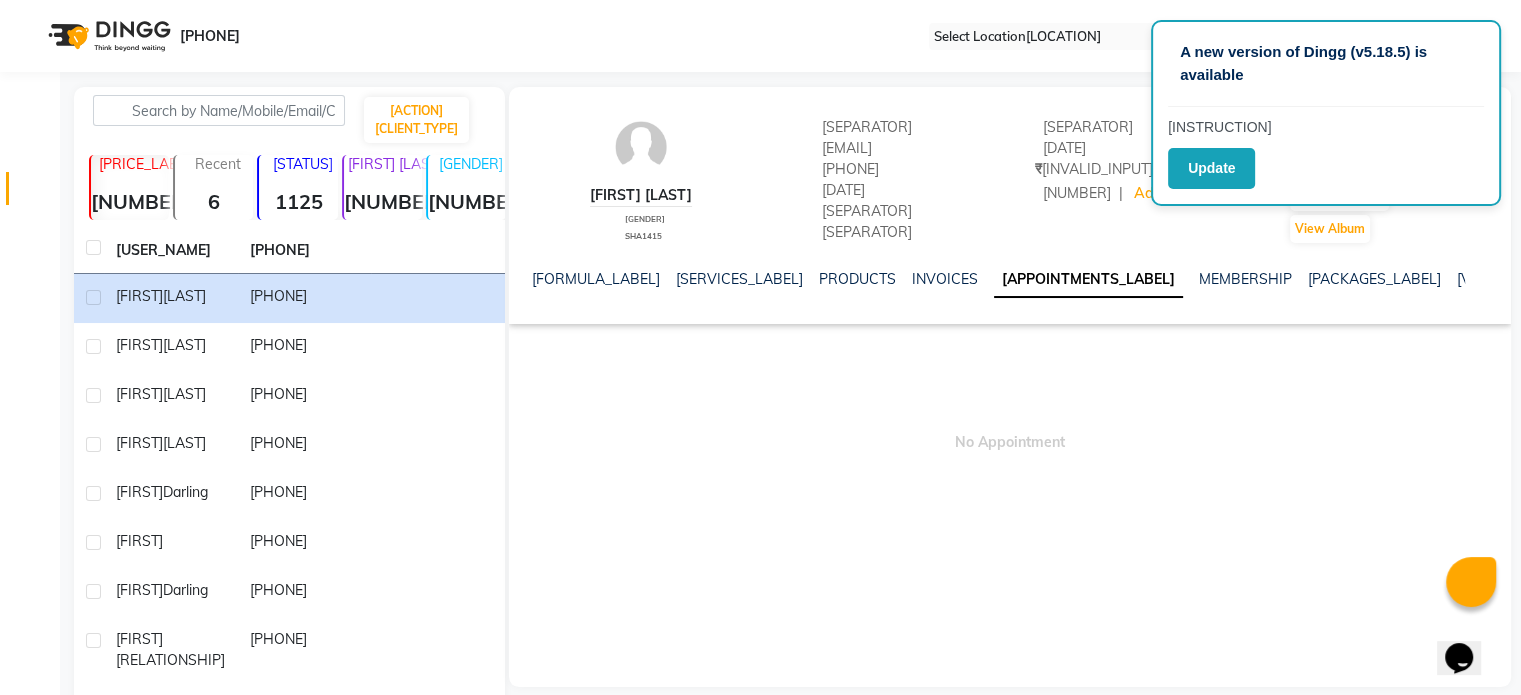 click at bounding box center [516, 277] 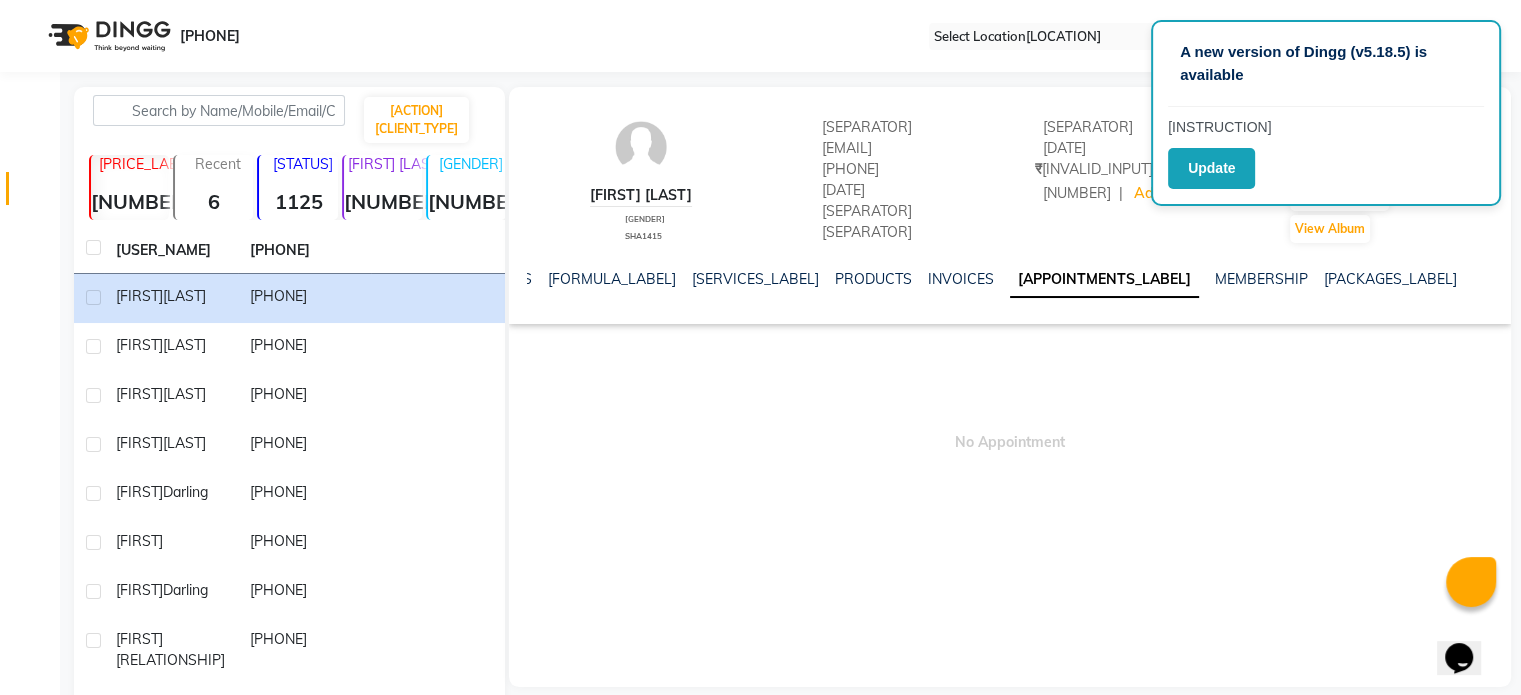 click at bounding box center (516, 277) 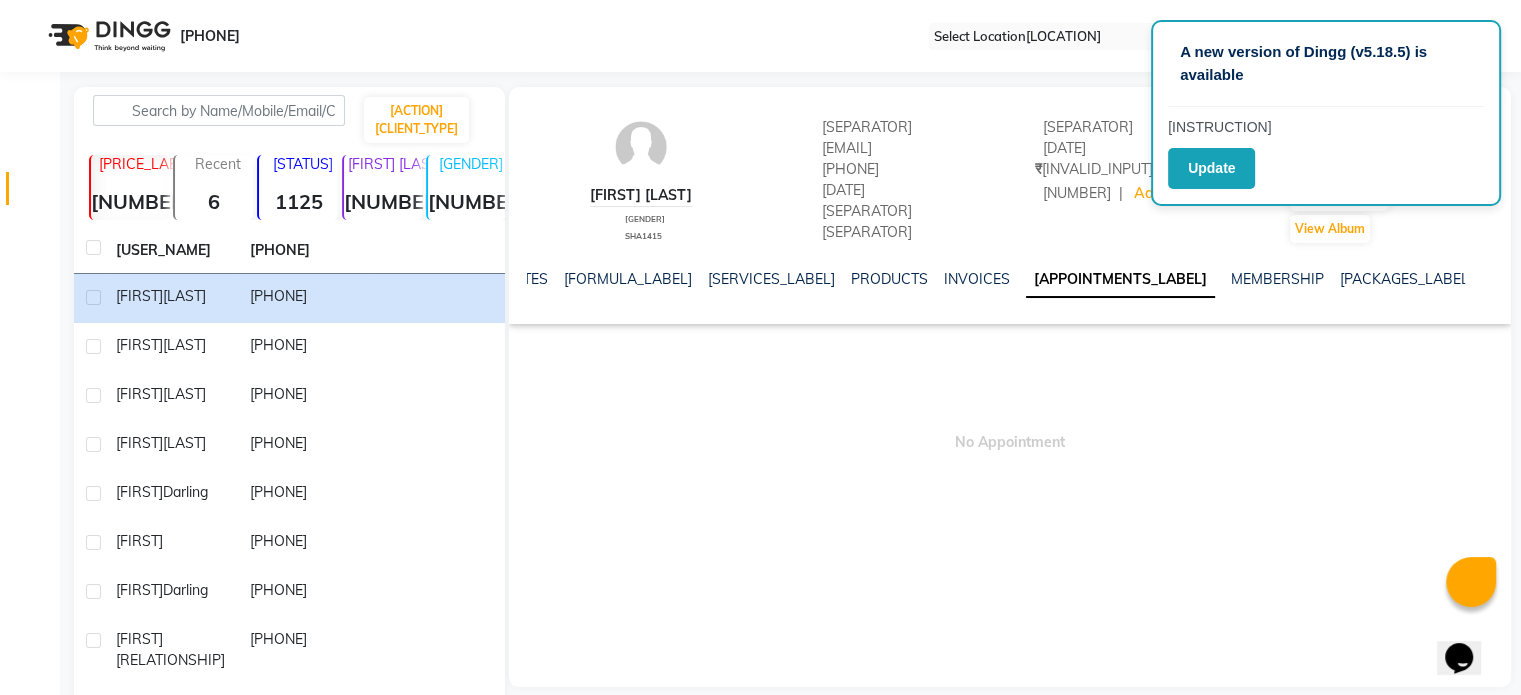 click at bounding box center (516, 277) 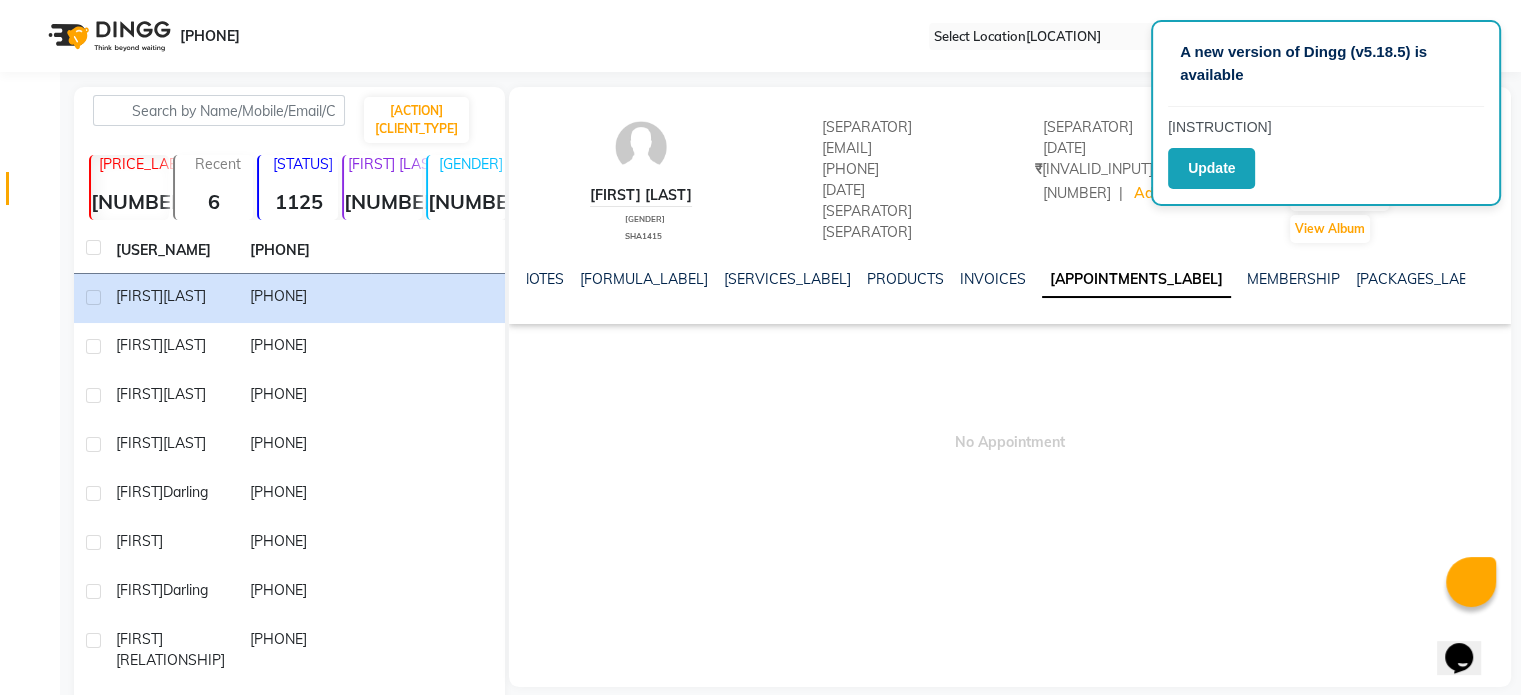 click at bounding box center (516, 277) 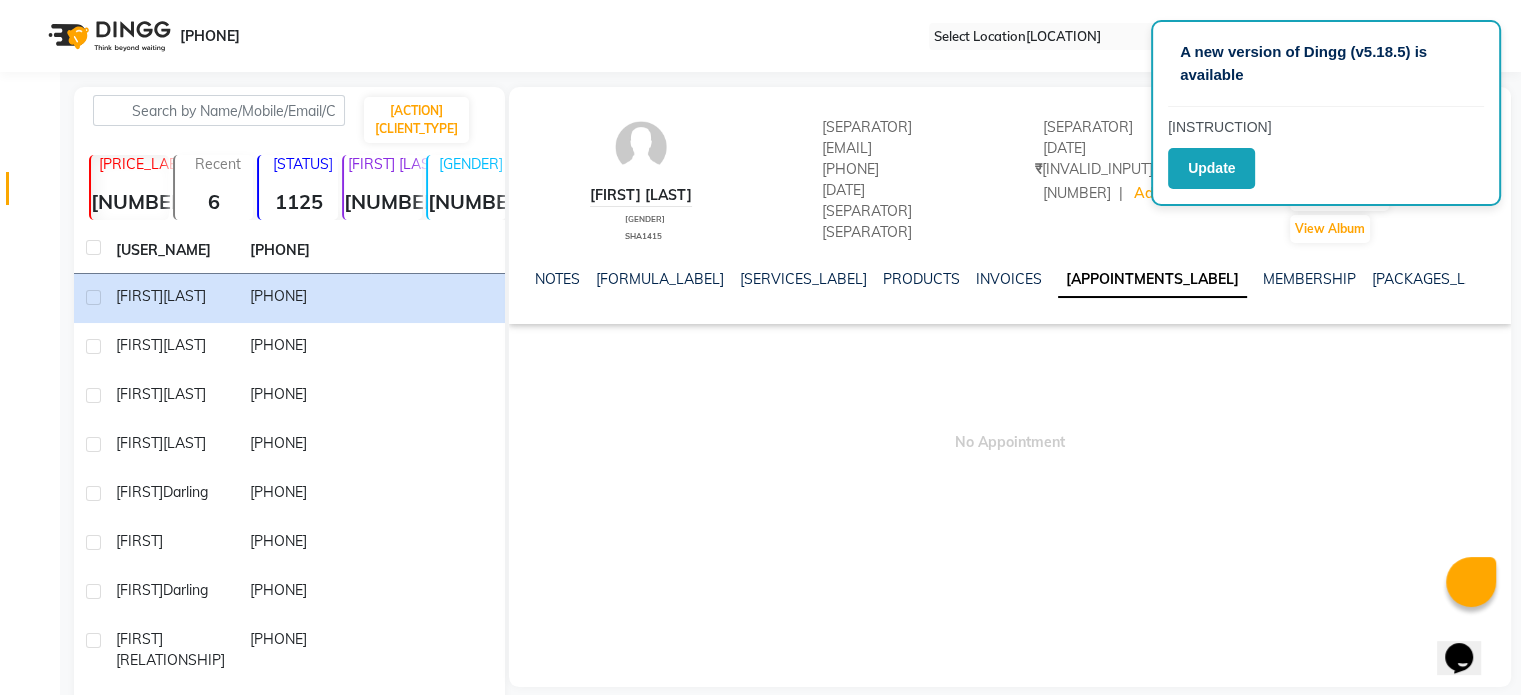 click on "NOTES FORMULA SERVICES PRODUCTS INVOICES APPOINTMENTS MEMBERSHIP PACKAGES VOUCHERS GIFTCARDS POINTS FORMS FAMILY CARDS WALLET" at bounding box center [1010, 279] 